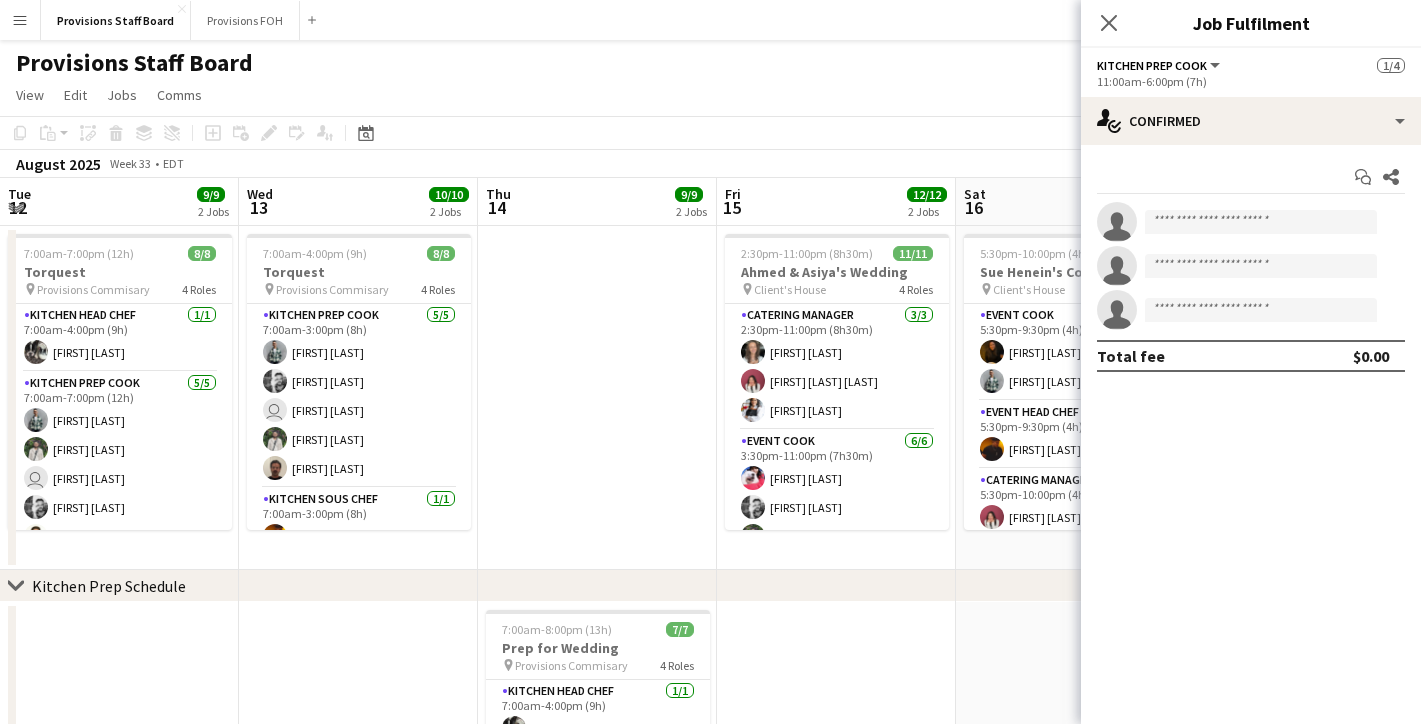 scroll, scrollTop: 0, scrollLeft: 0, axis: both 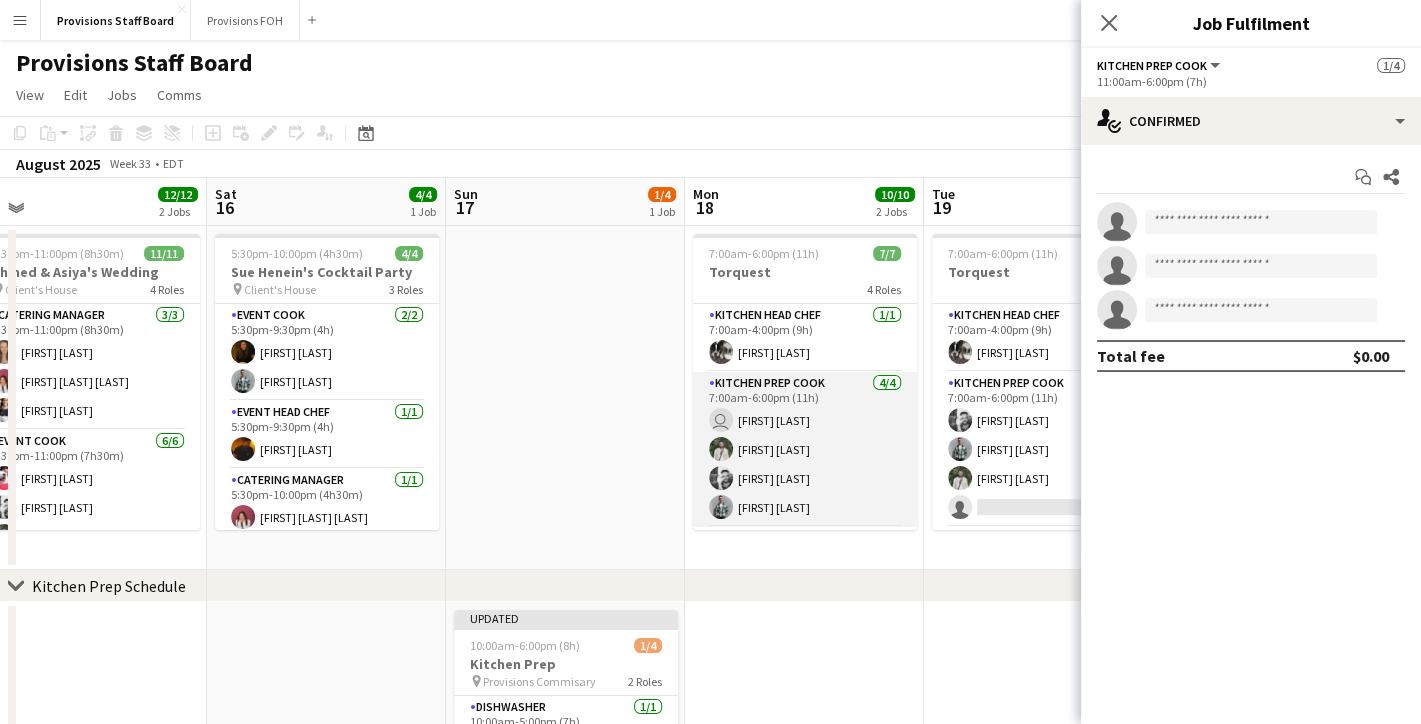 click on "Kitchen Prep Cook   4/4   7:00am-6:00pm (11h)
user
[NAME] [NAME] [NAME] [NAME] [NAME] [NAME]" at bounding box center (805, 449) 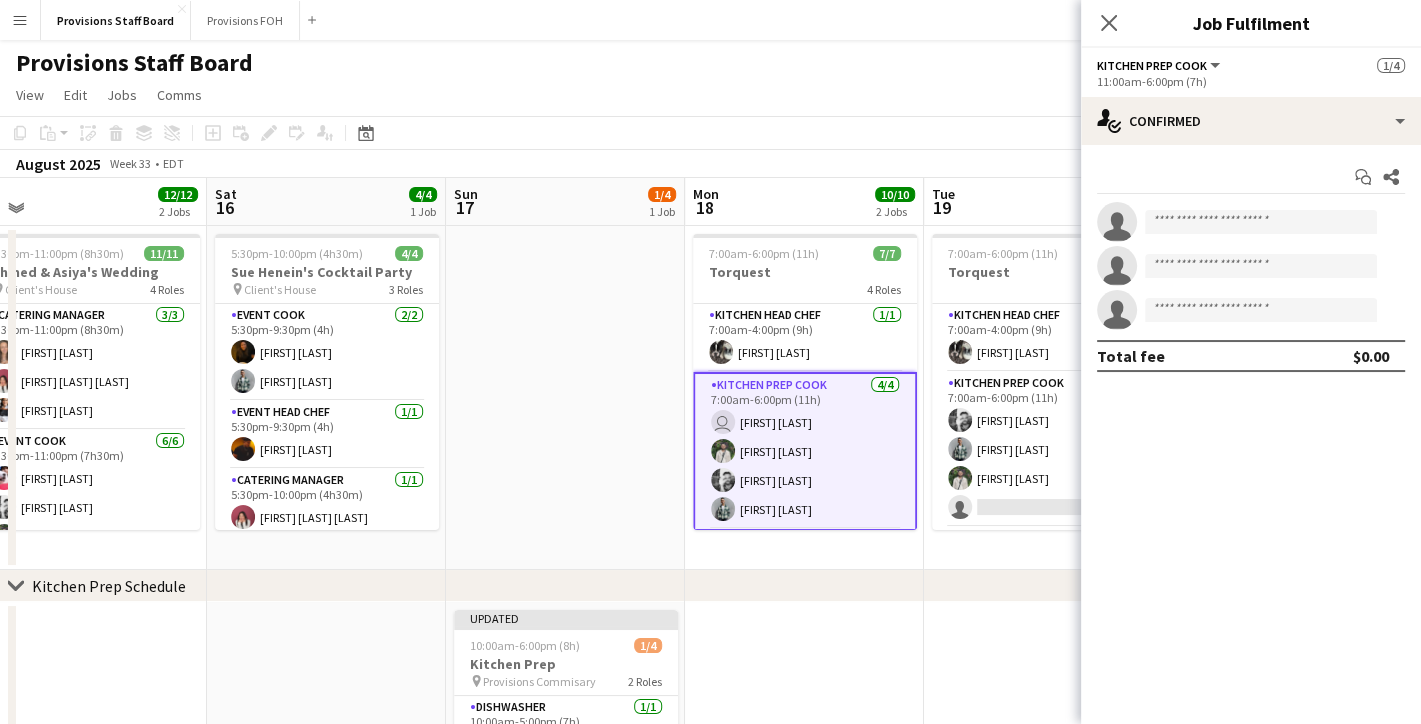 click at bounding box center (565, 398) 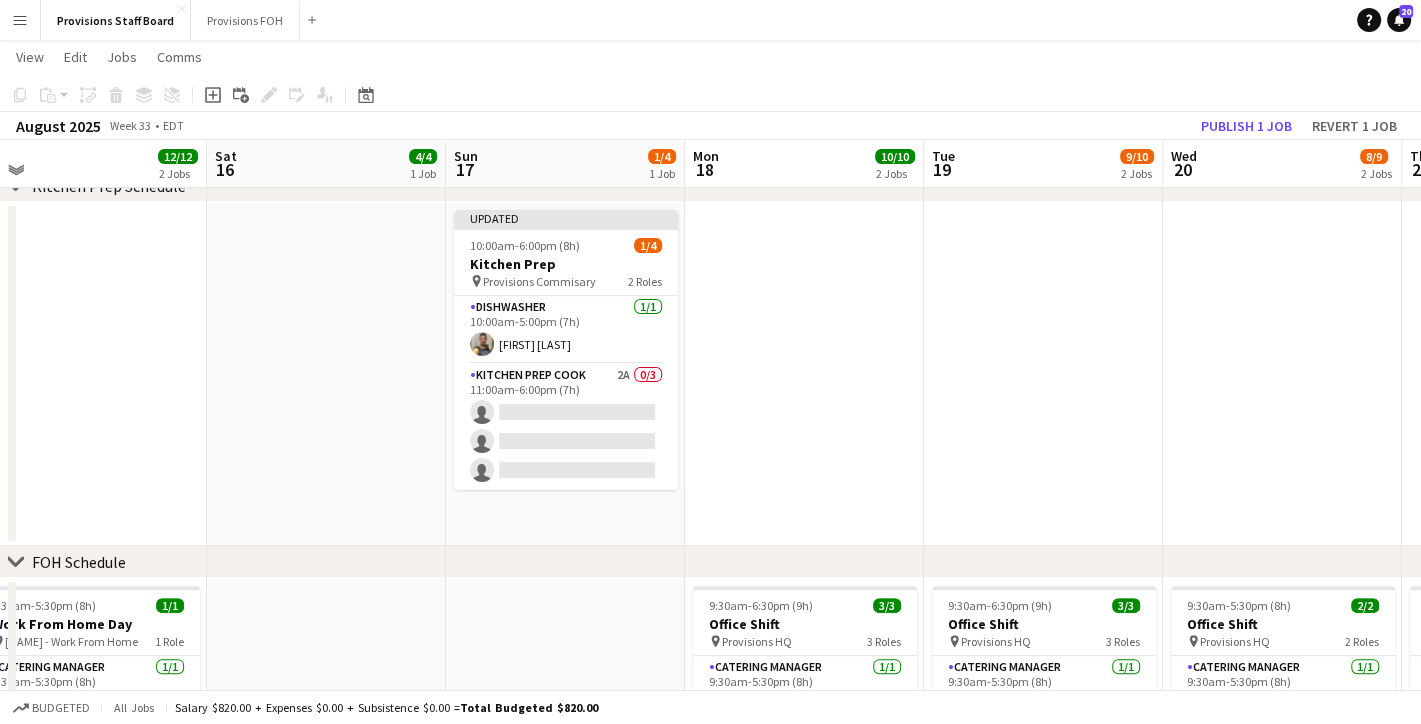 scroll, scrollTop: 396, scrollLeft: 0, axis: vertical 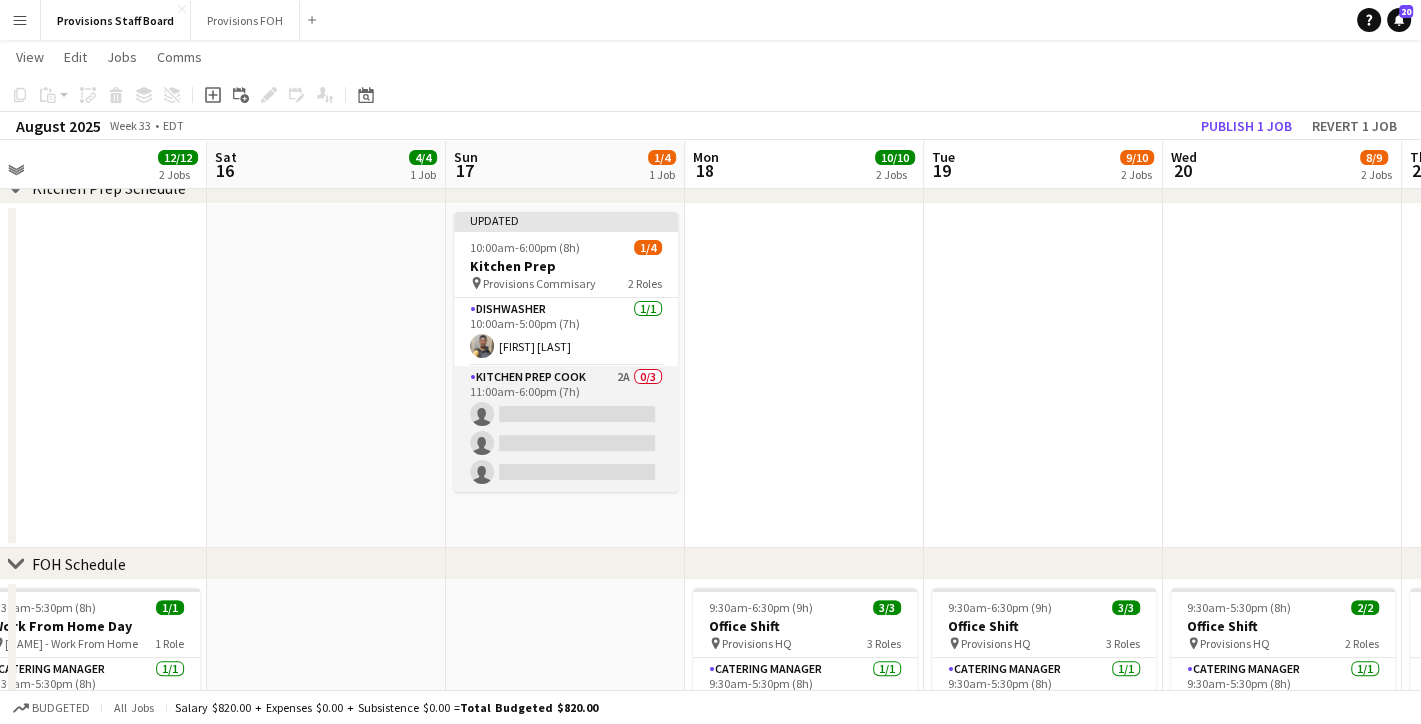 click on "Kitchen Prep Cook   2A   0/3   11:00am-6:00pm (7h)
single-neutral-actions
single-neutral-actions
single-neutral-actions" at bounding box center (566, 429) 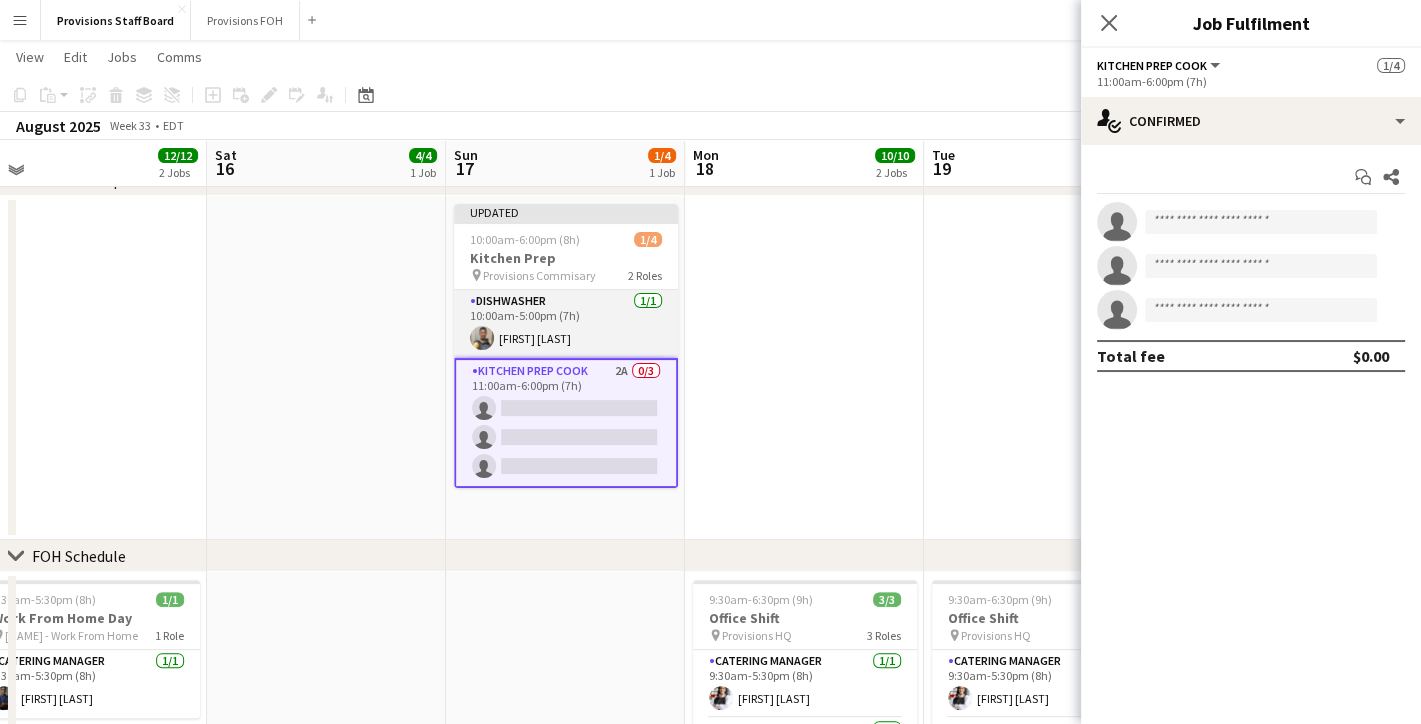 scroll, scrollTop: 402, scrollLeft: 0, axis: vertical 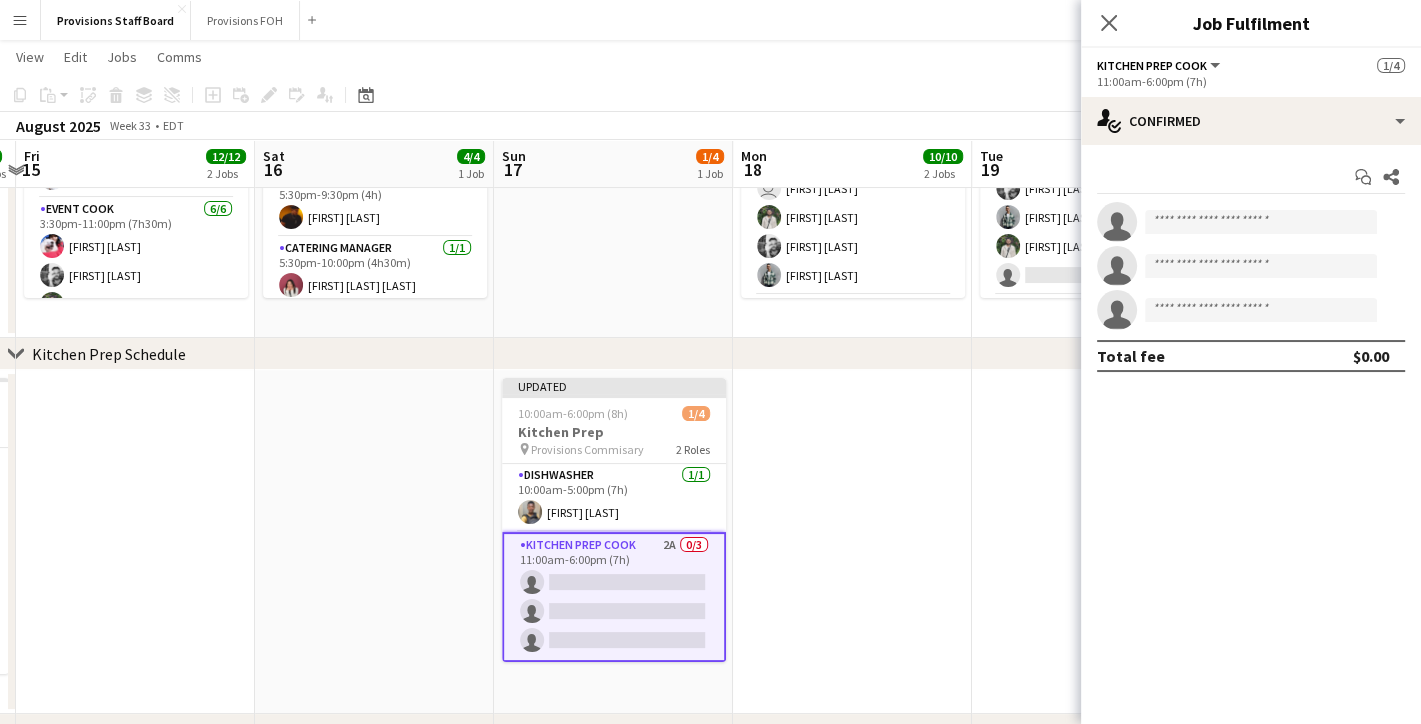 click on "chevron-right
Kitchen Prep Schedule" 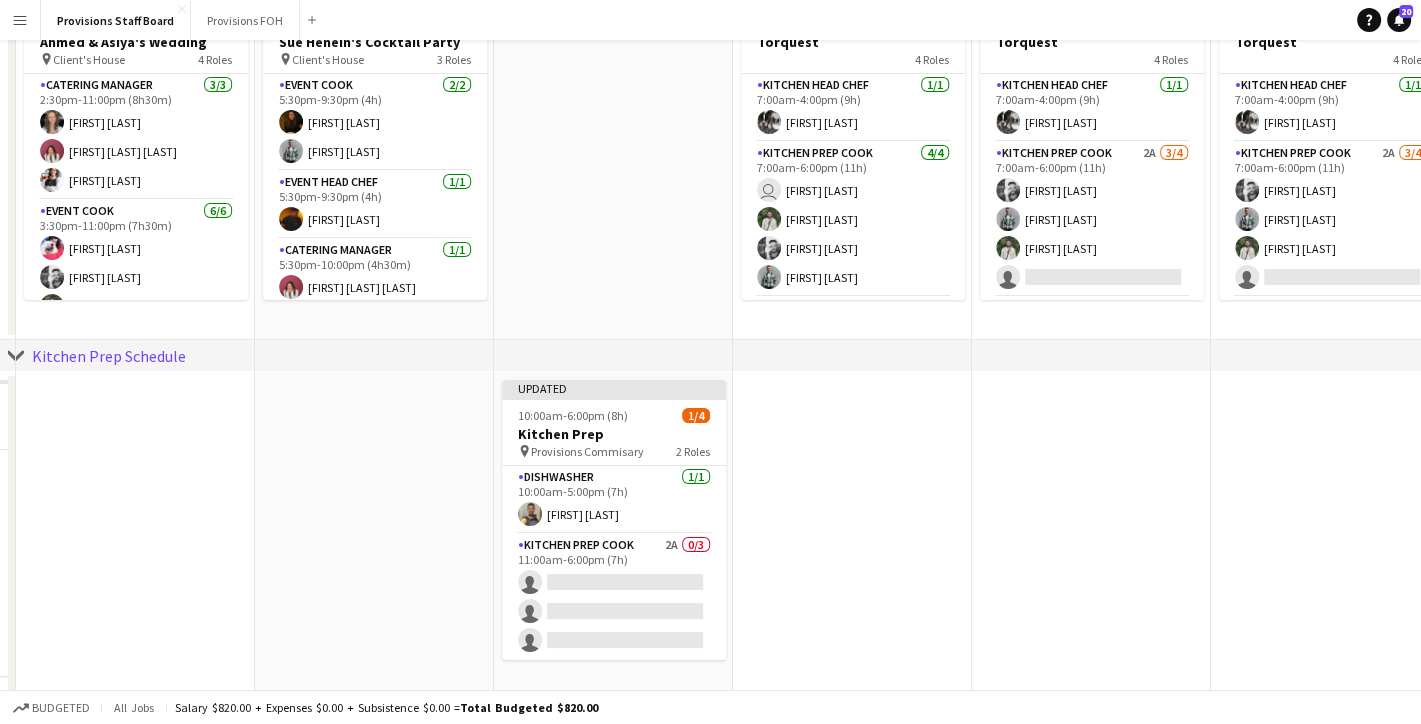 scroll, scrollTop: 0, scrollLeft: 0, axis: both 